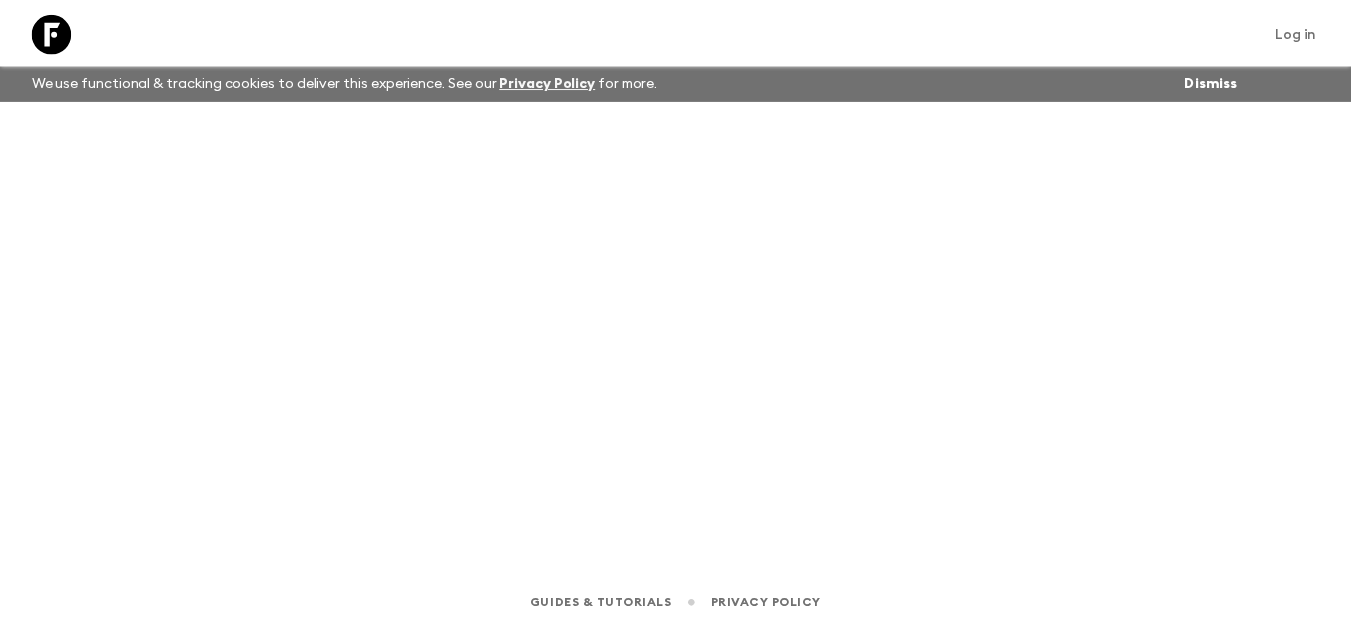scroll, scrollTop: 0, scrollLeft: 0, axis: both 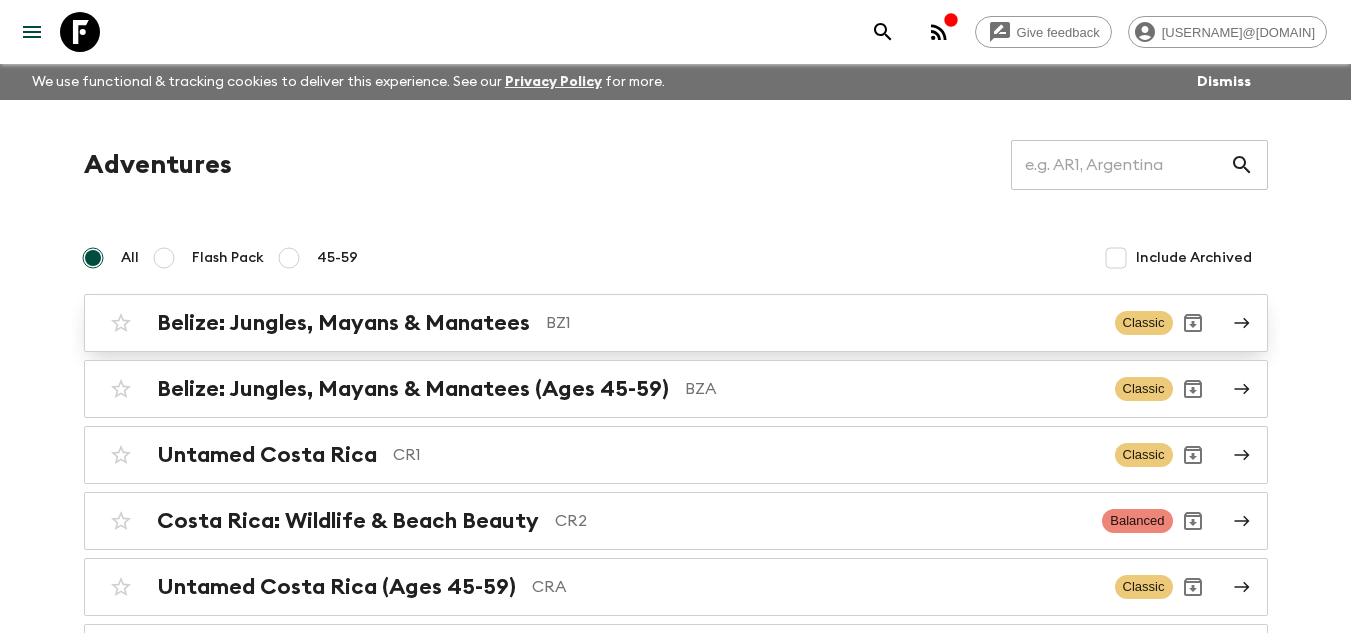click on "Belize: Jungles, Mayans & Manatees" at bounding box center [343, 323] 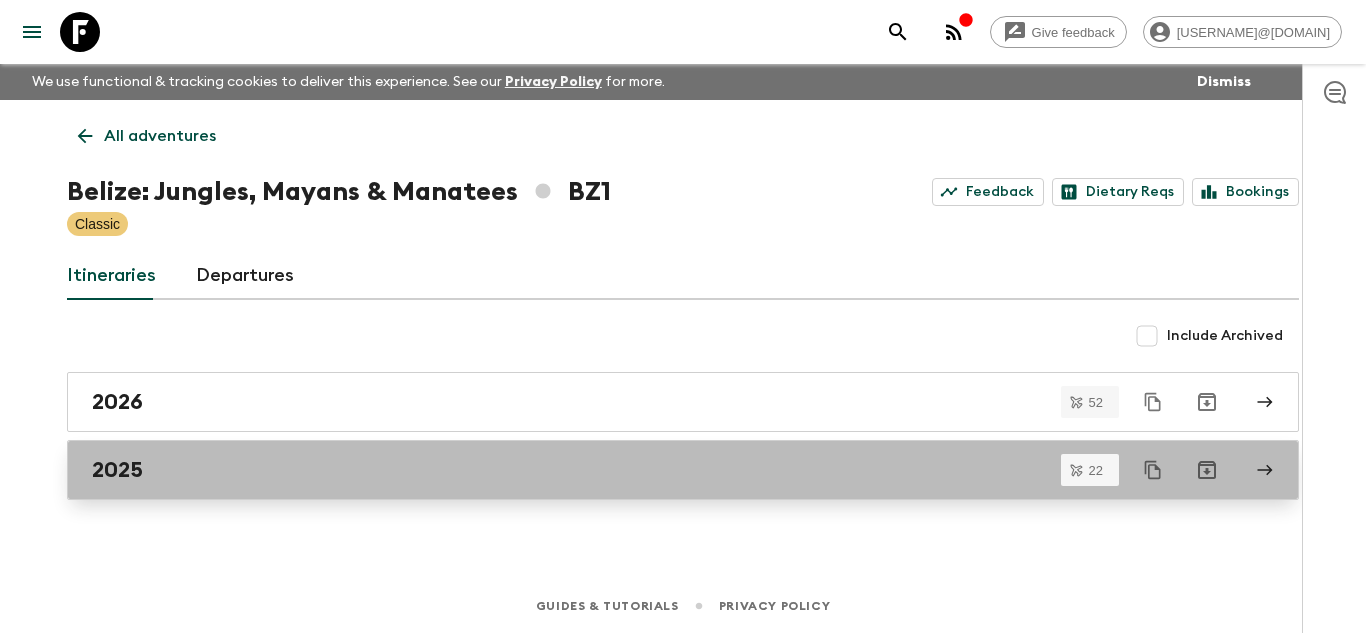 click on "2025" at bounding box center (664, 470) 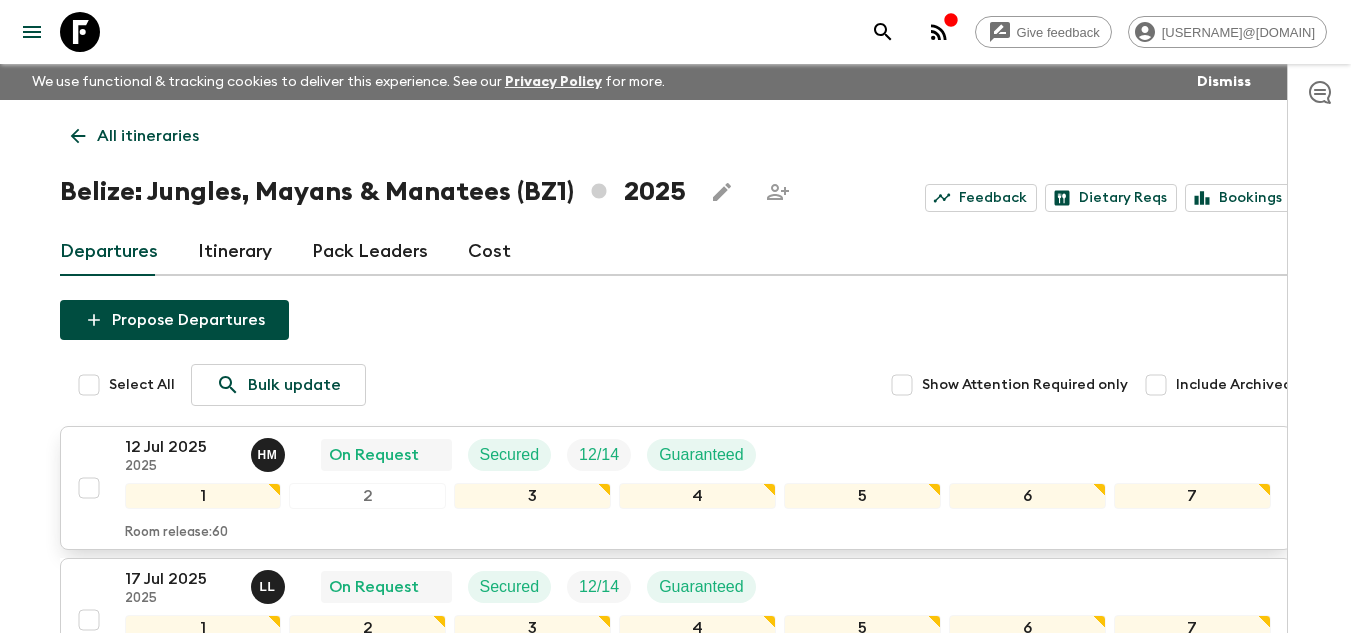 click on "12 Jul 2025 2025  H M On Request Secured 12 / 14 Guaranteed 1 2 3 4 5 6 7 Room release:  60" at bounding box center (670, 488) 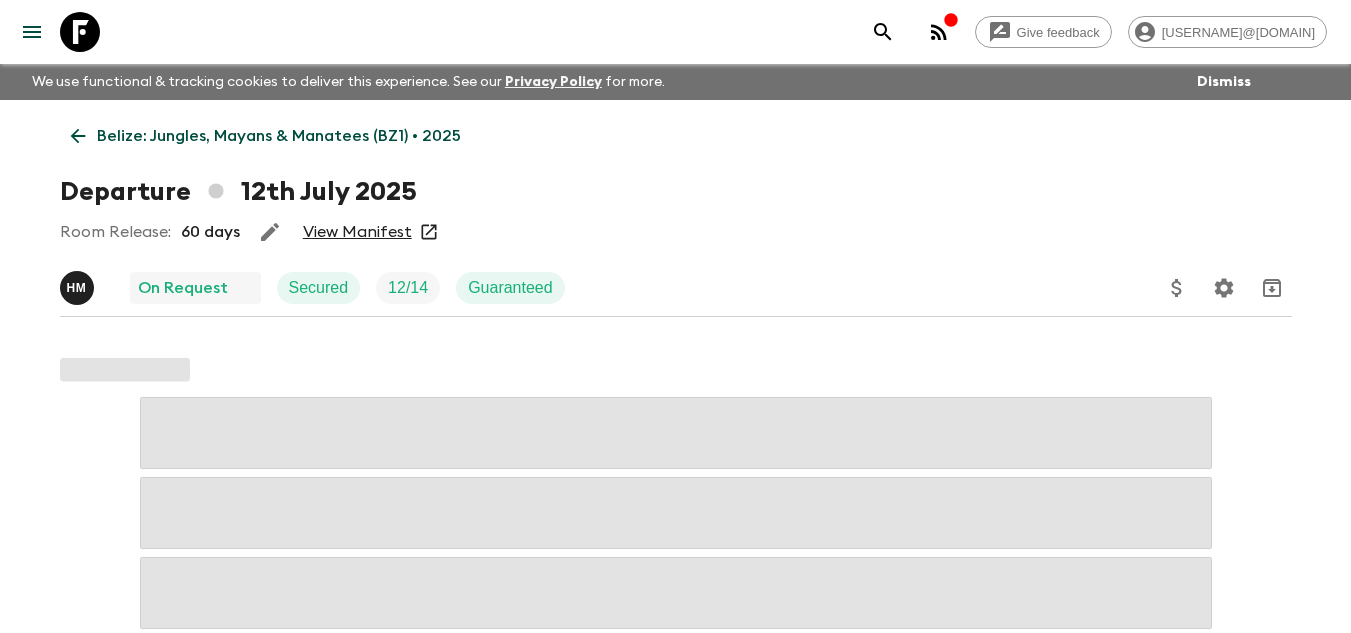 click on "View Manifest" at bounding box center [357, 232] 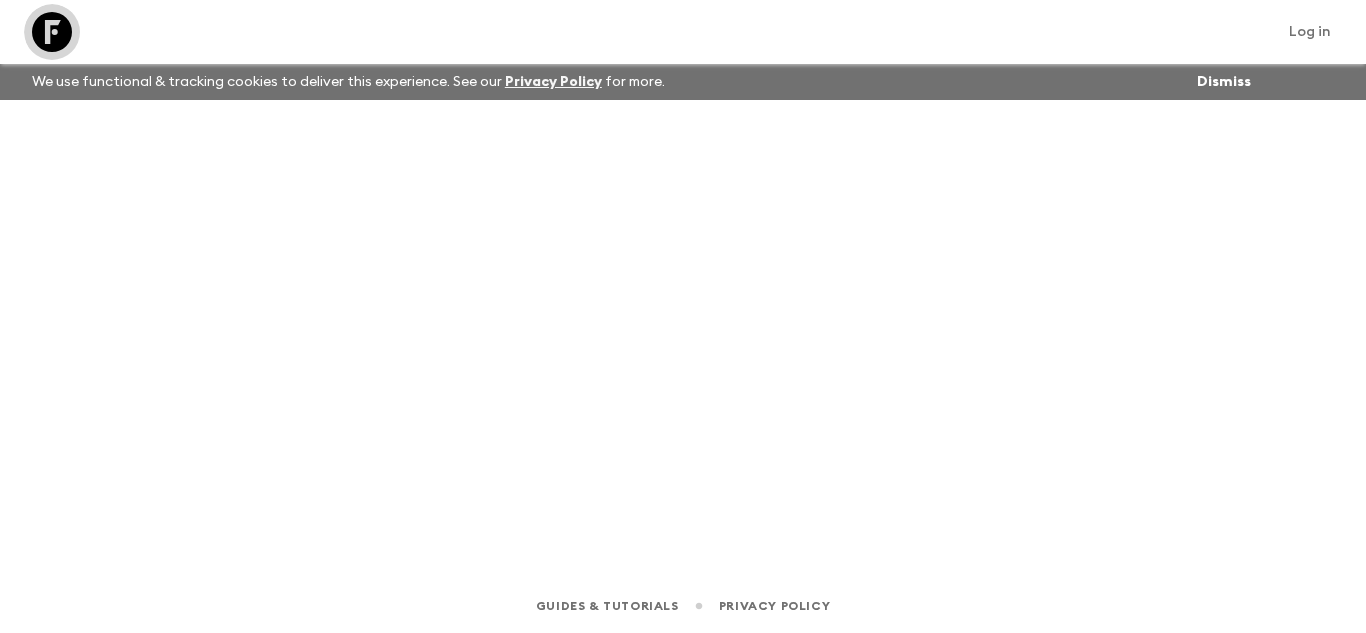 click at bounding box center [52, 32] 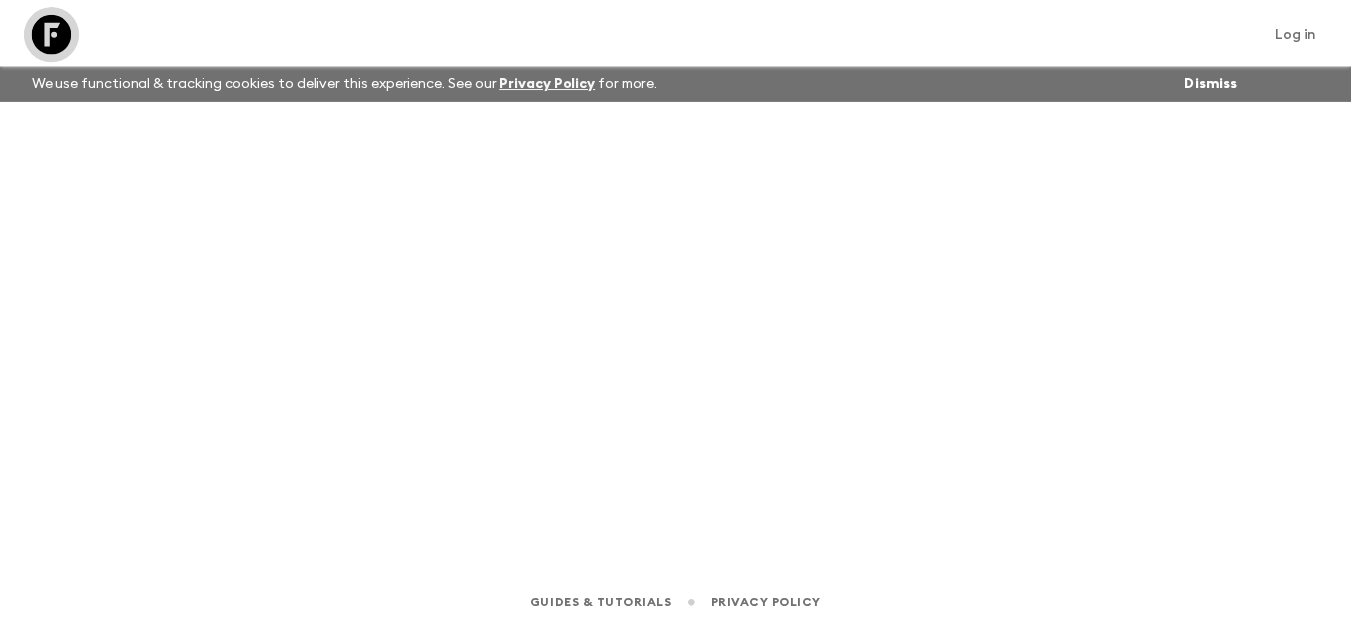 scroll, scrollTop: 0, scrollLeft: 0, axis: both 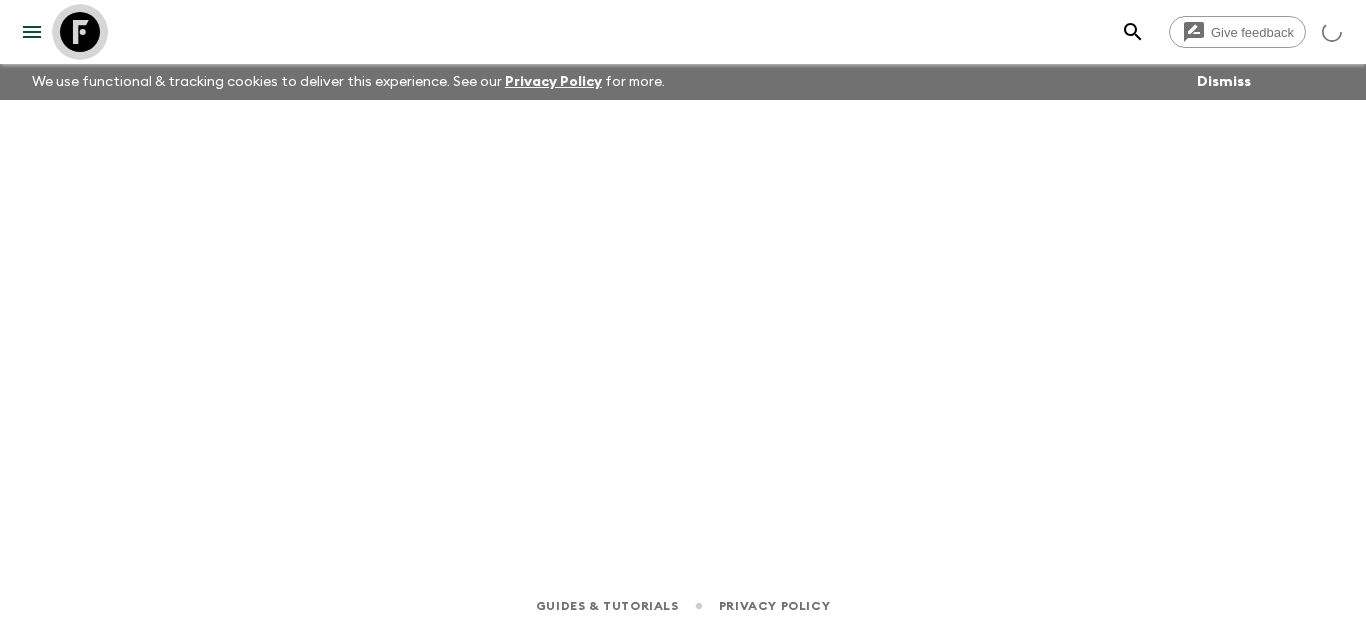 click at bounding box center [80, 32] 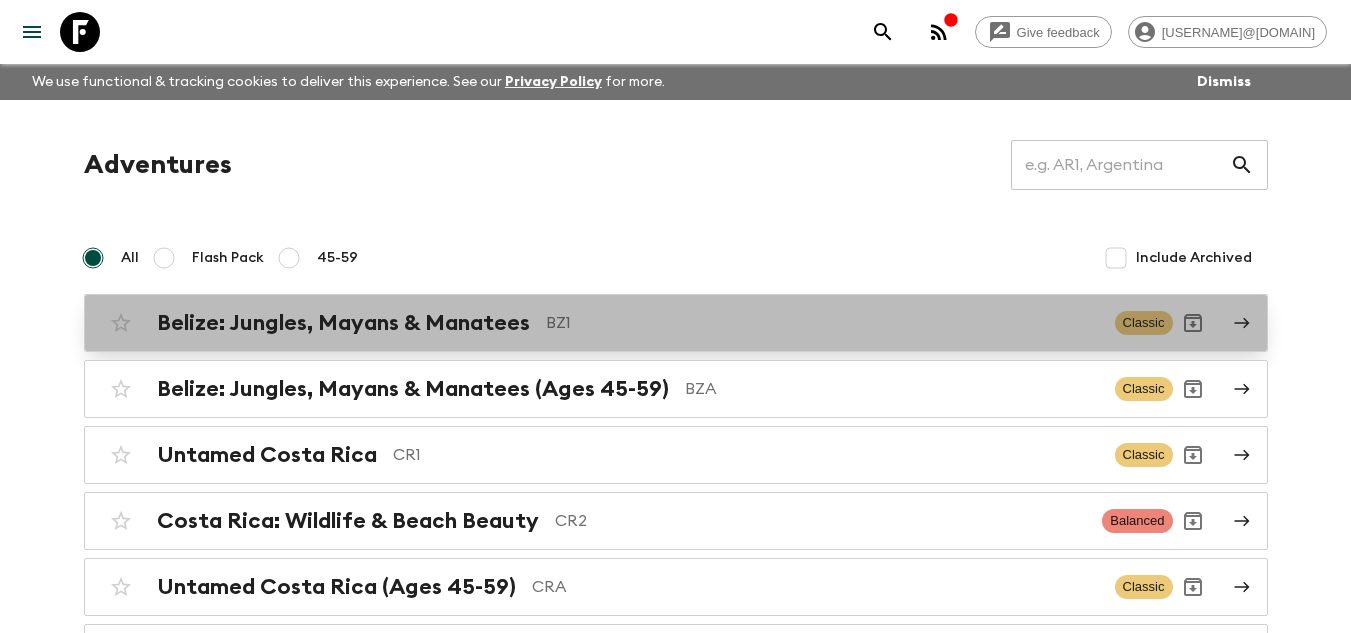click on "Belize: Jungles, Mayans & Manatees BZ1 Classic" at bounding box center (676, 323) 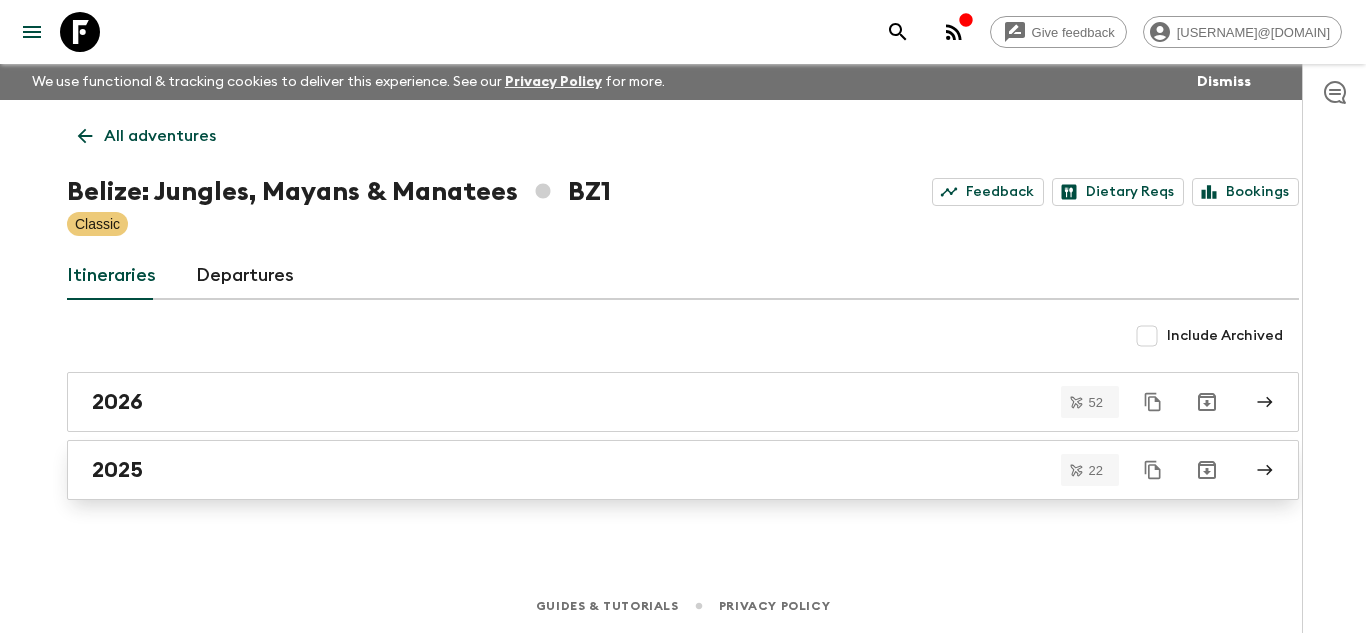 click on "2025" at bounding box center [683, 470] 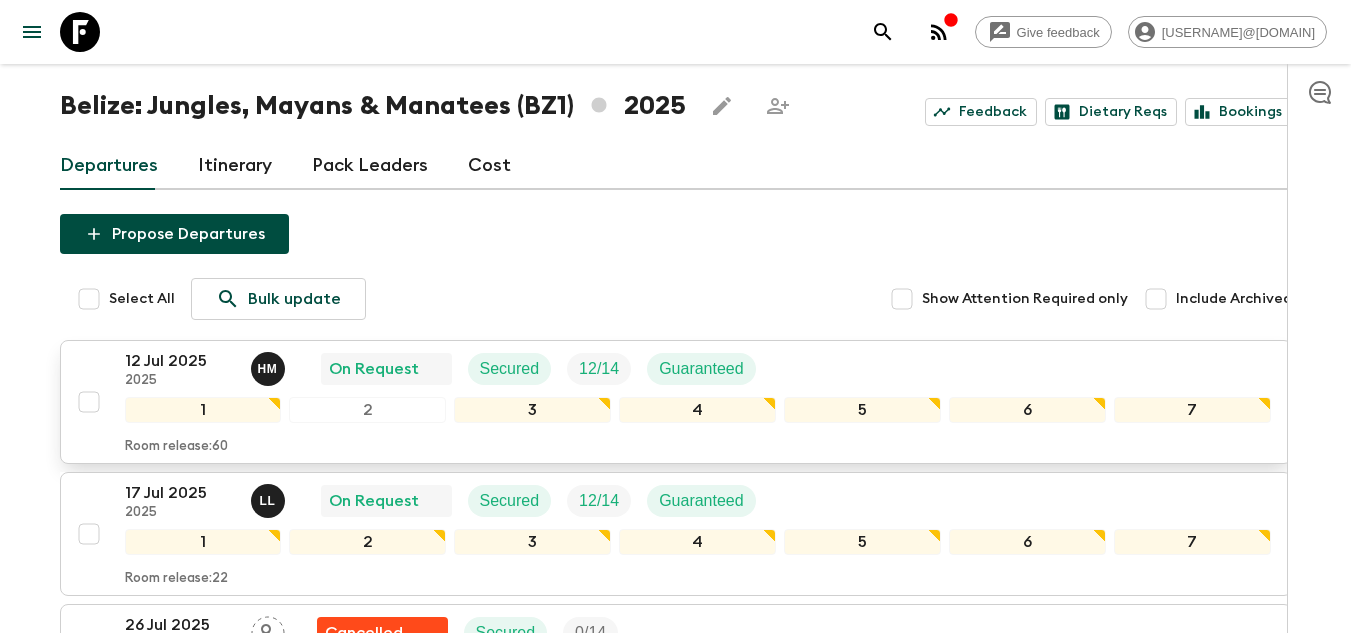 scroll, scrollTop: 200, scrollLeft: 0, axis: vertical 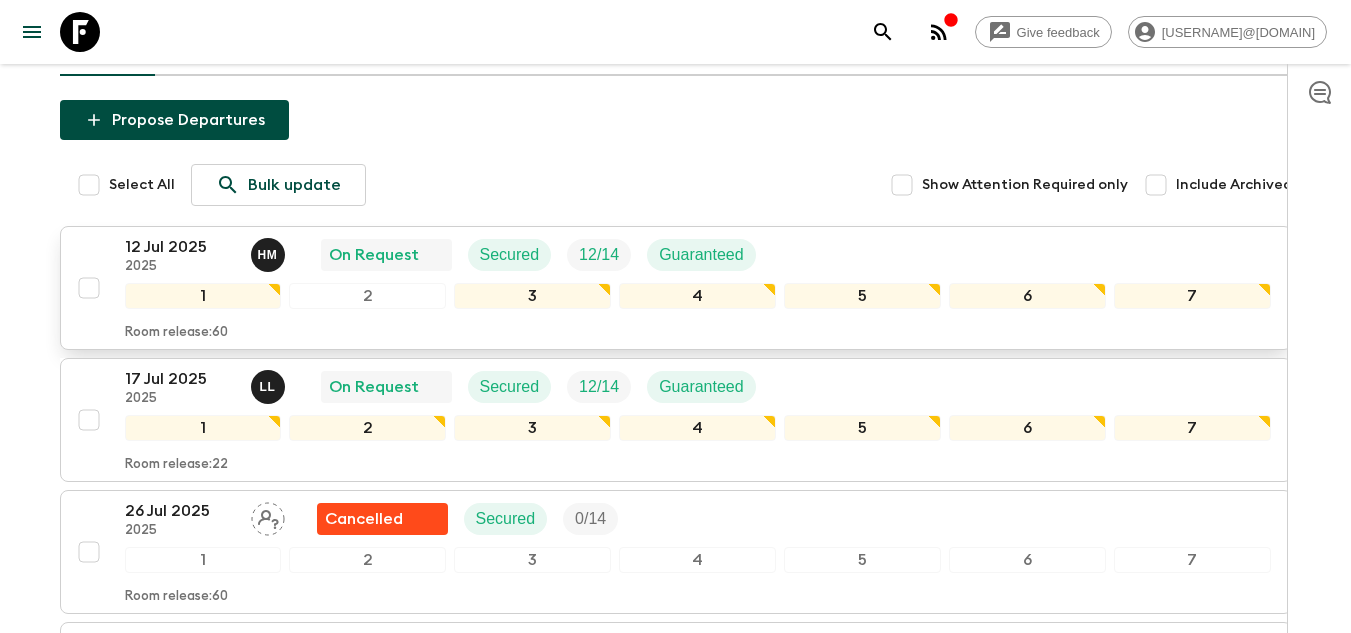click on "12 Jul 2025" at bounding box center (180, 247) 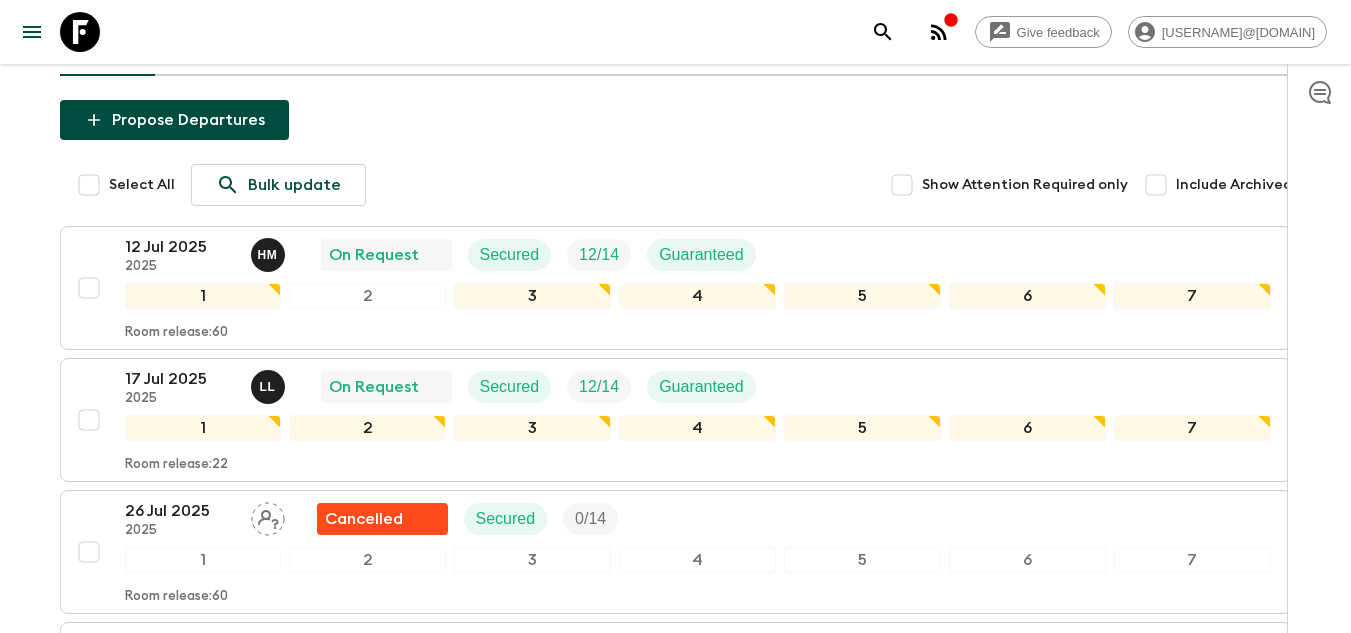 scroll, scrollTop: 0, scrollLeft: 0, axis: both 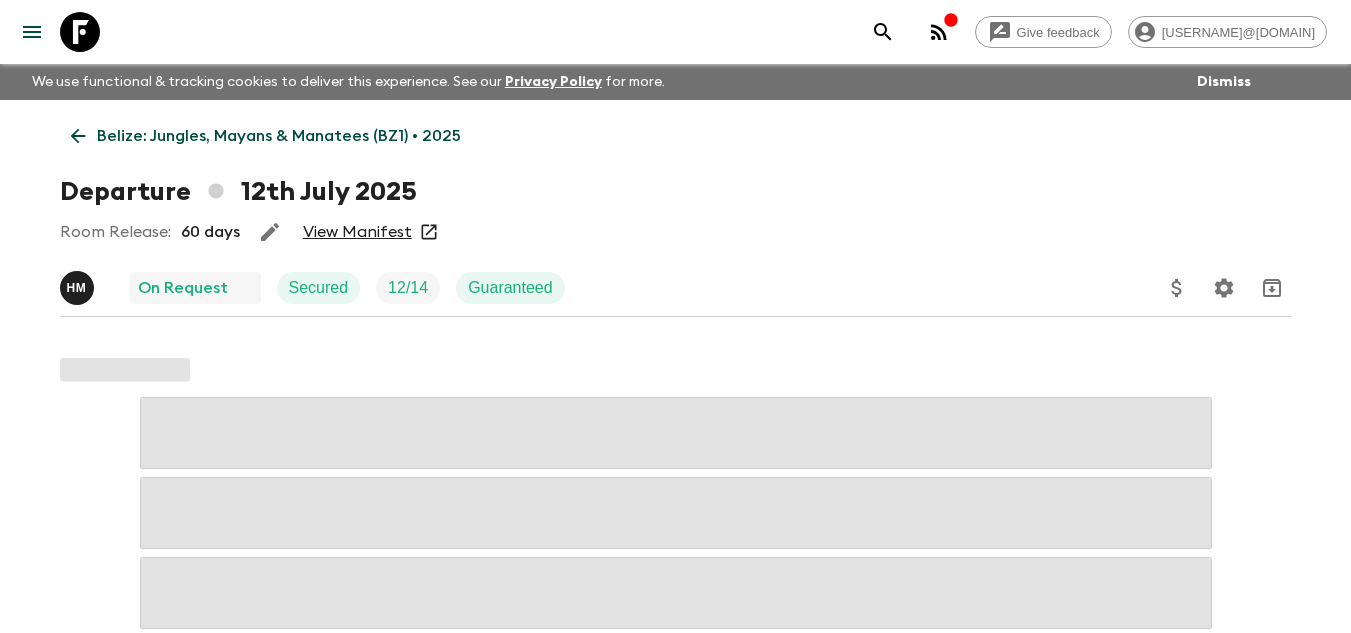 click on "Room Release: 60 days View Manifest" at bounding box center [676, 232] 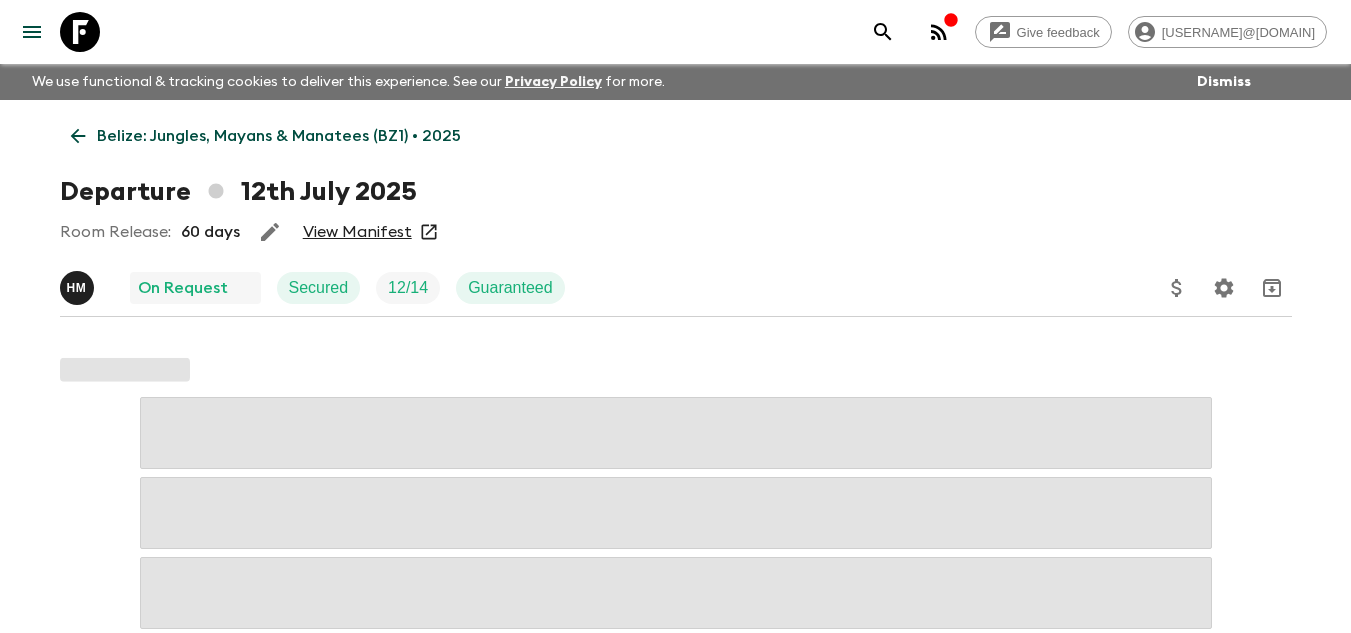 click on "View Manifest" at bounding box center (357, 232) 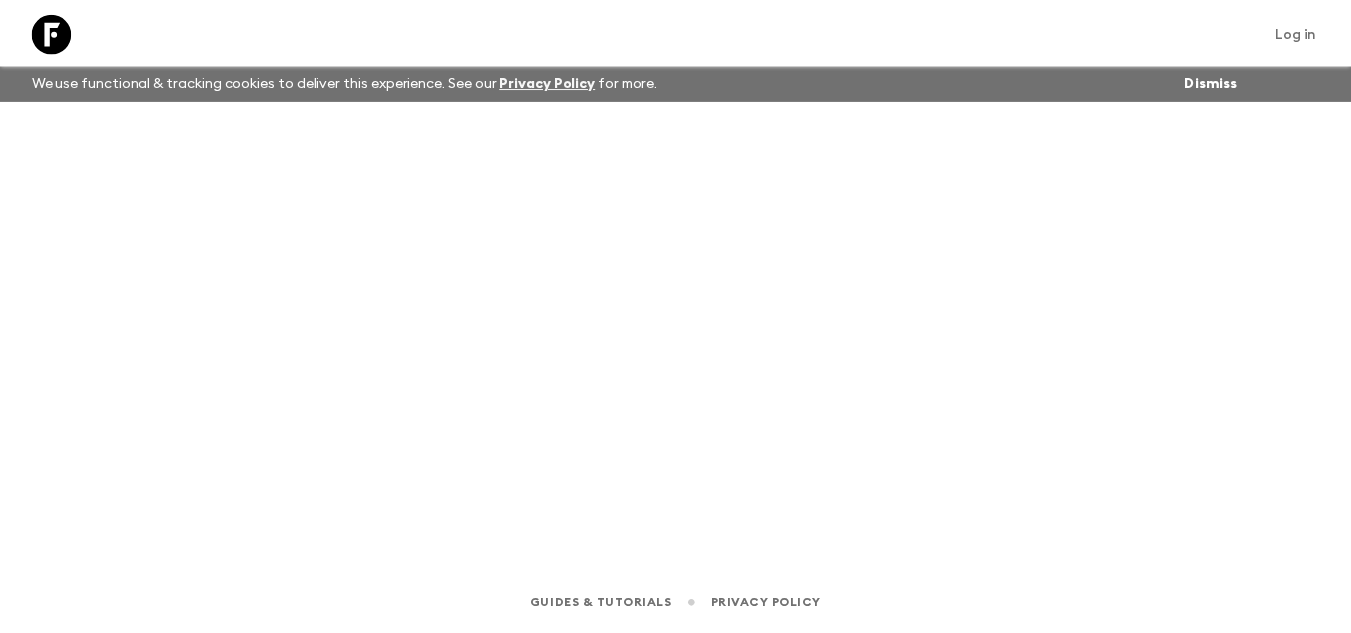 scroll, scrollTop: 0, scrollLeft: 0, axis: both 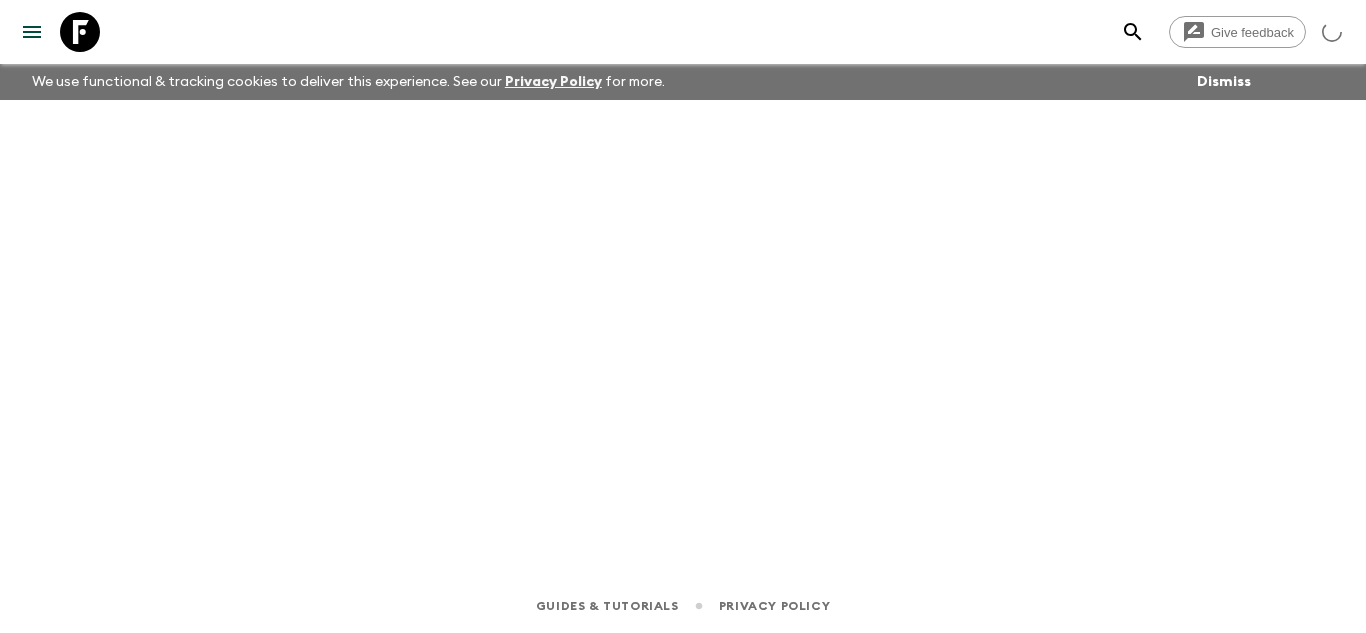 click at bounding box center (80, 32) 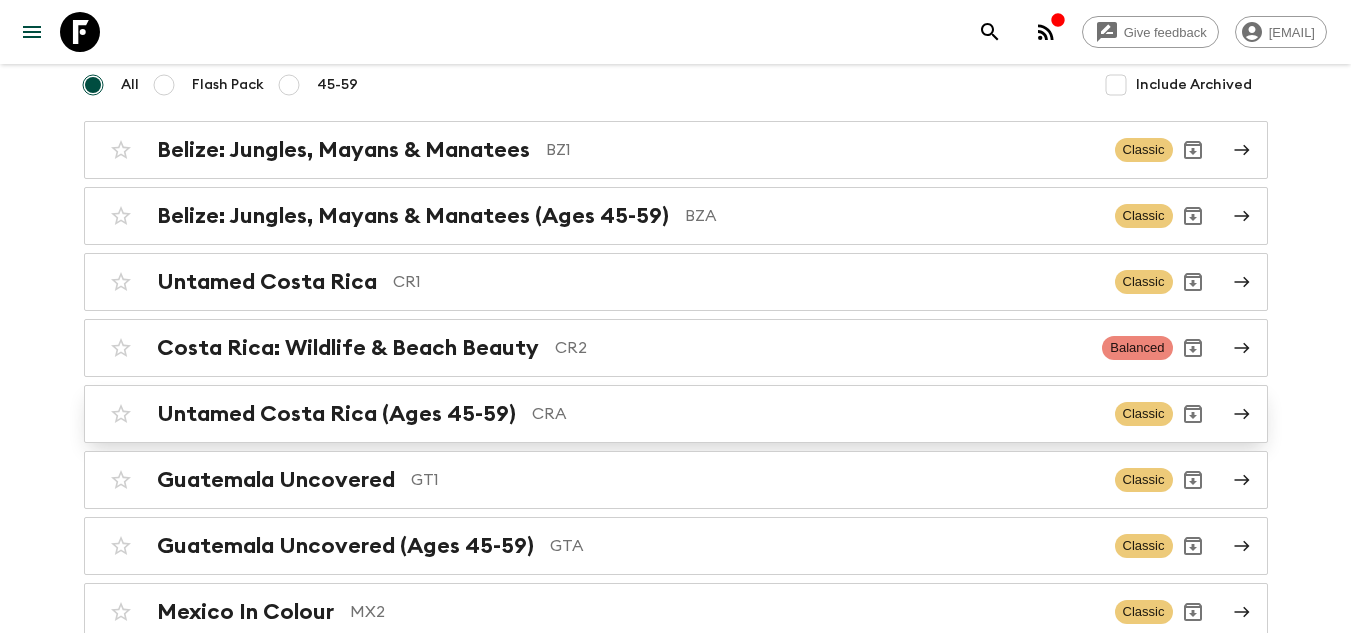 scroll, scrollTop: 200, scrollLeft: 0, axis: vertical 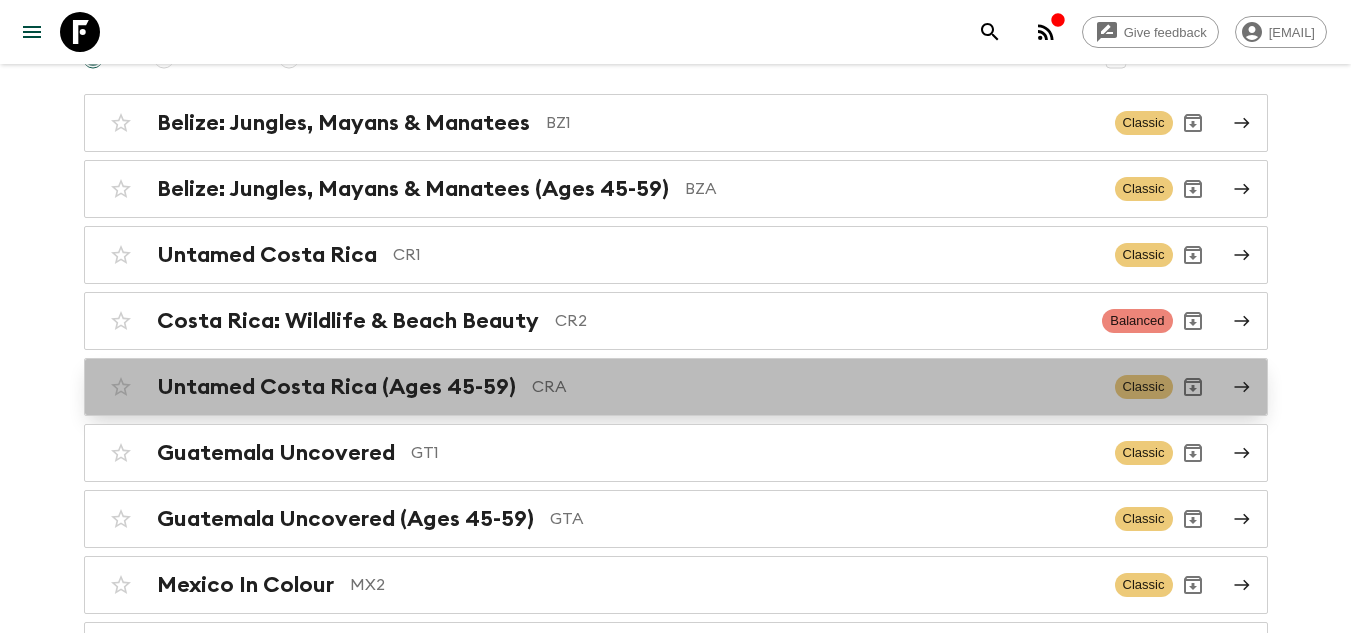 click on "Untamed Costa Rica (Ages 45-59) CRA Classic" at bounding box center (637, 387) 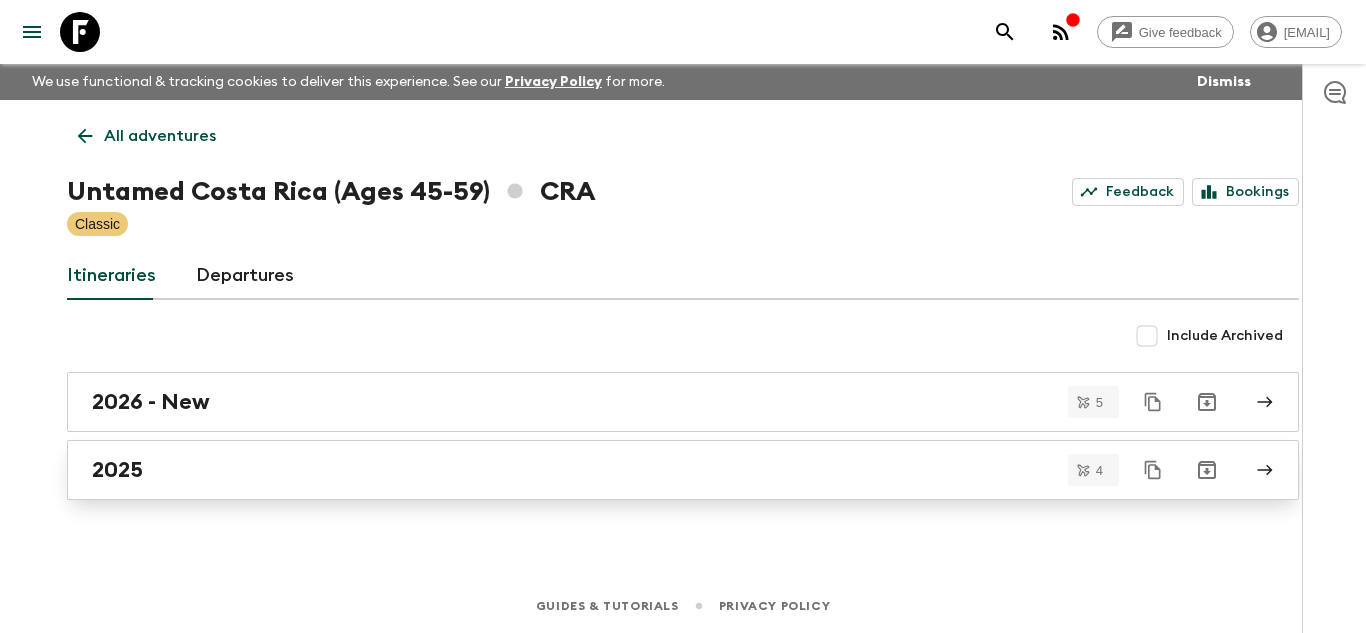 click on "2025" at bounding box center [664, 470] 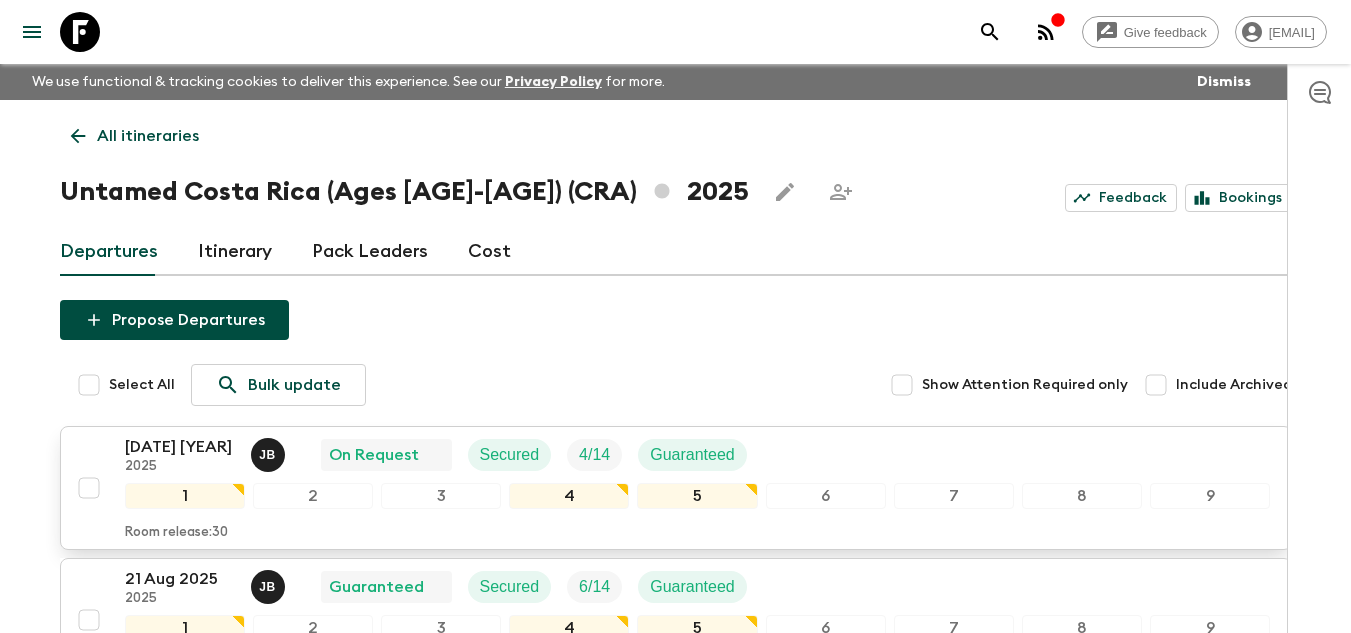 click on "[DATE] [YEAR]" at bounding box center (180, 447) 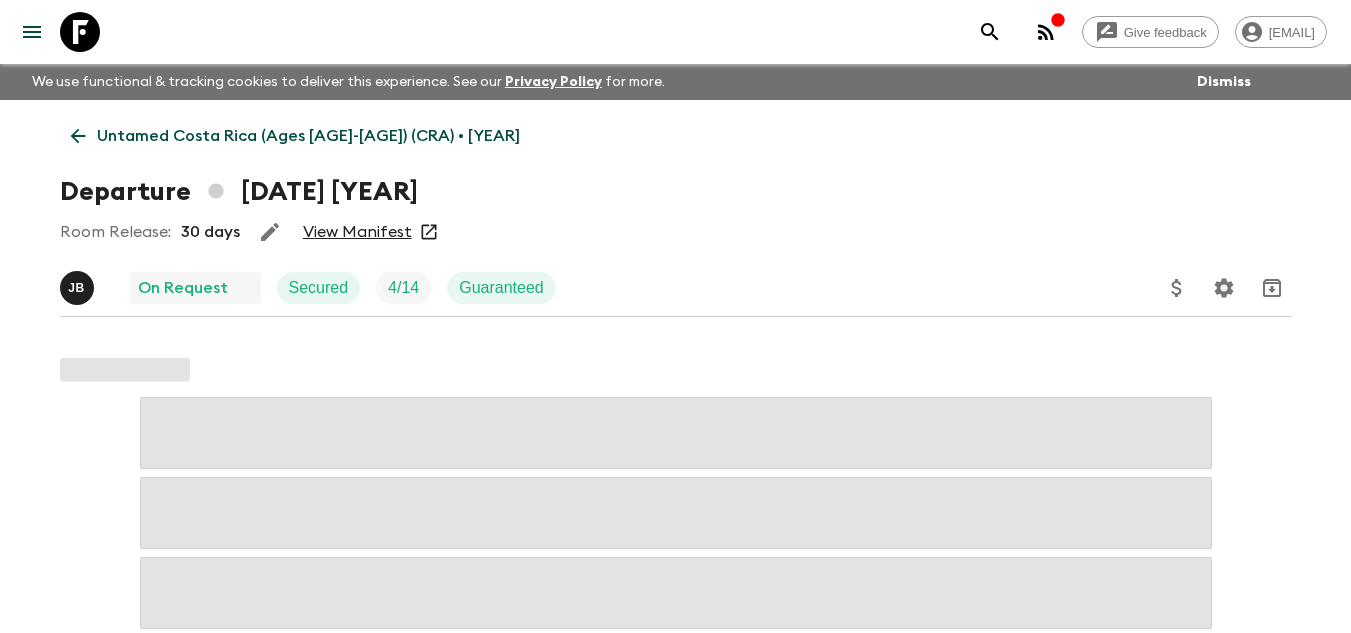 click on "View Manifest" at bounding box center [357, 232] 